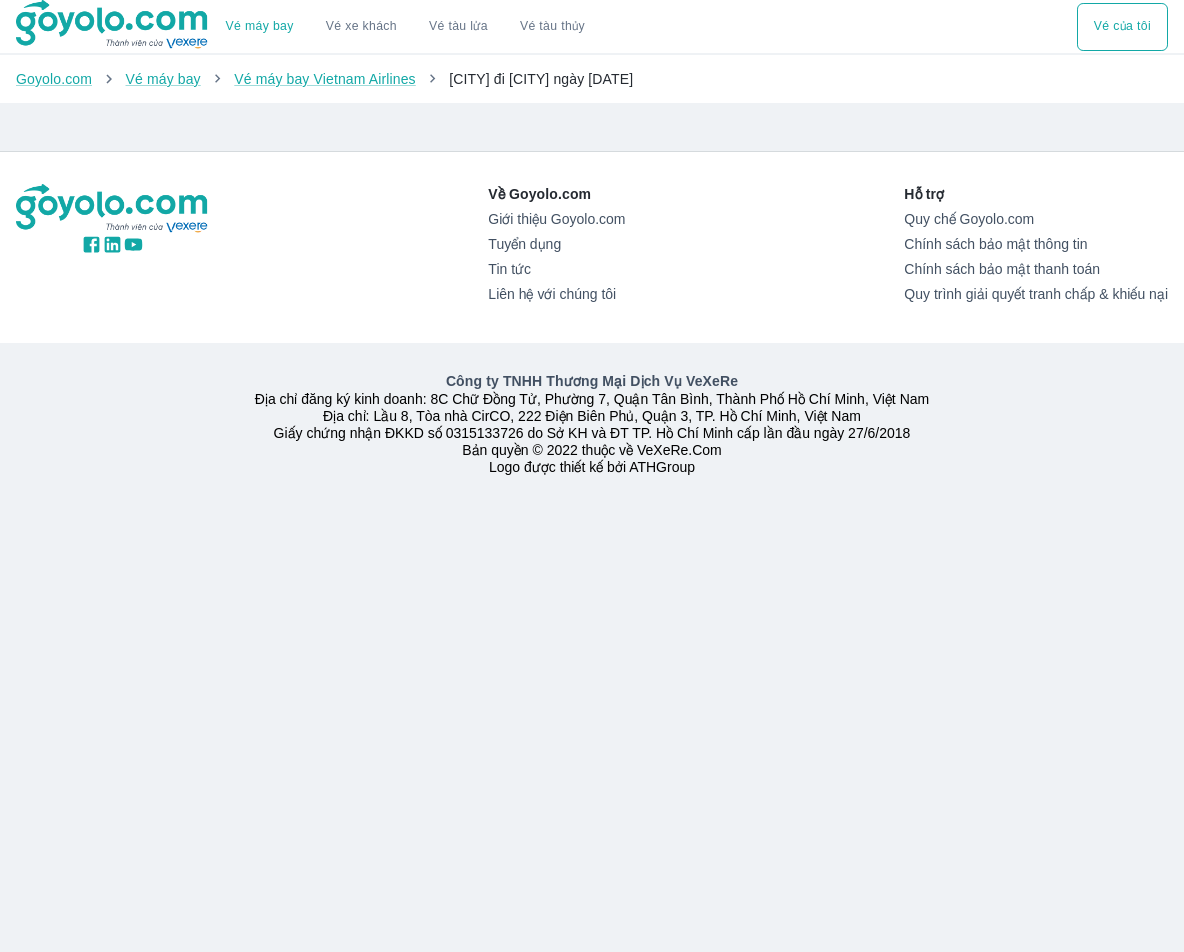 scroll, scrollTop: 0, scrollLeft: 0, axis: both 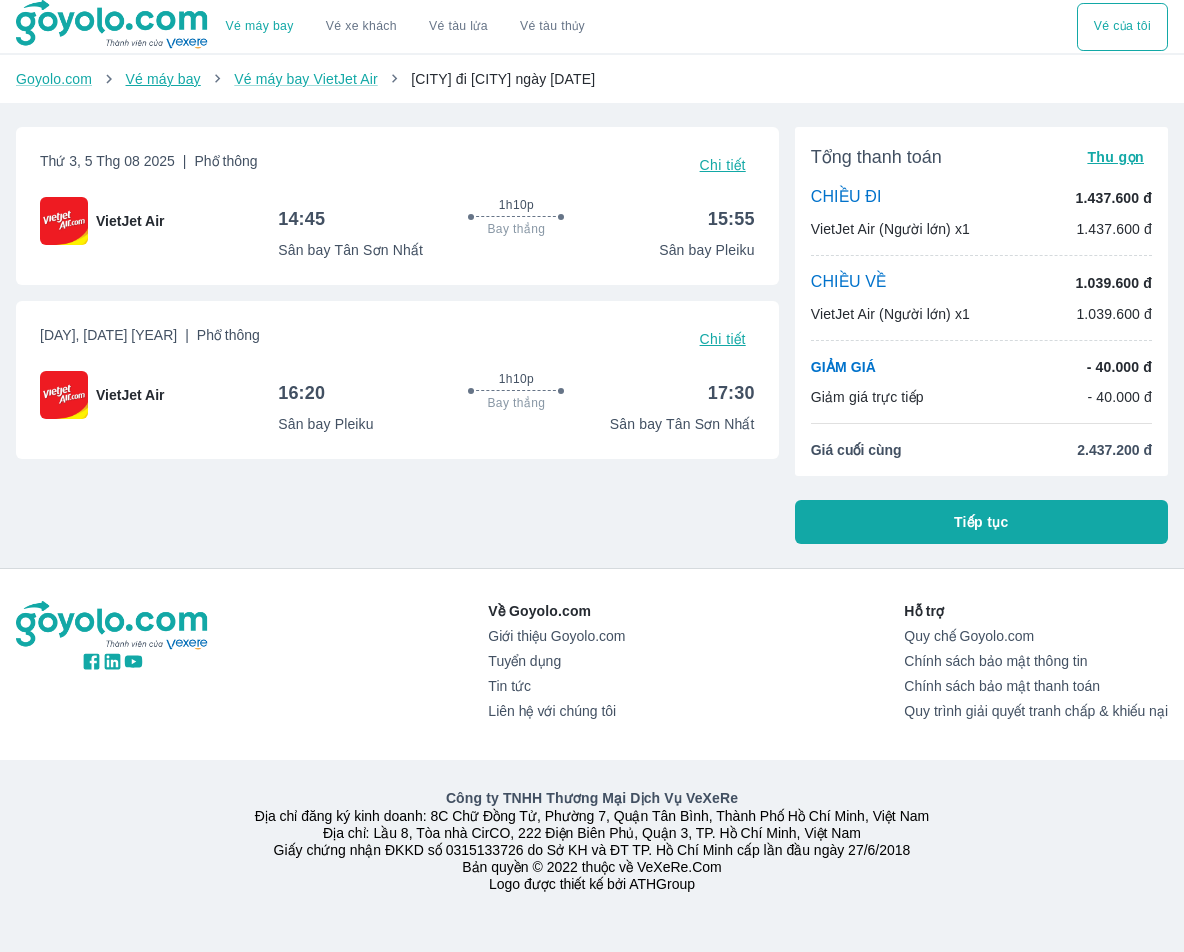 click on "Vé máy bay" at bounding box center (163, 79) 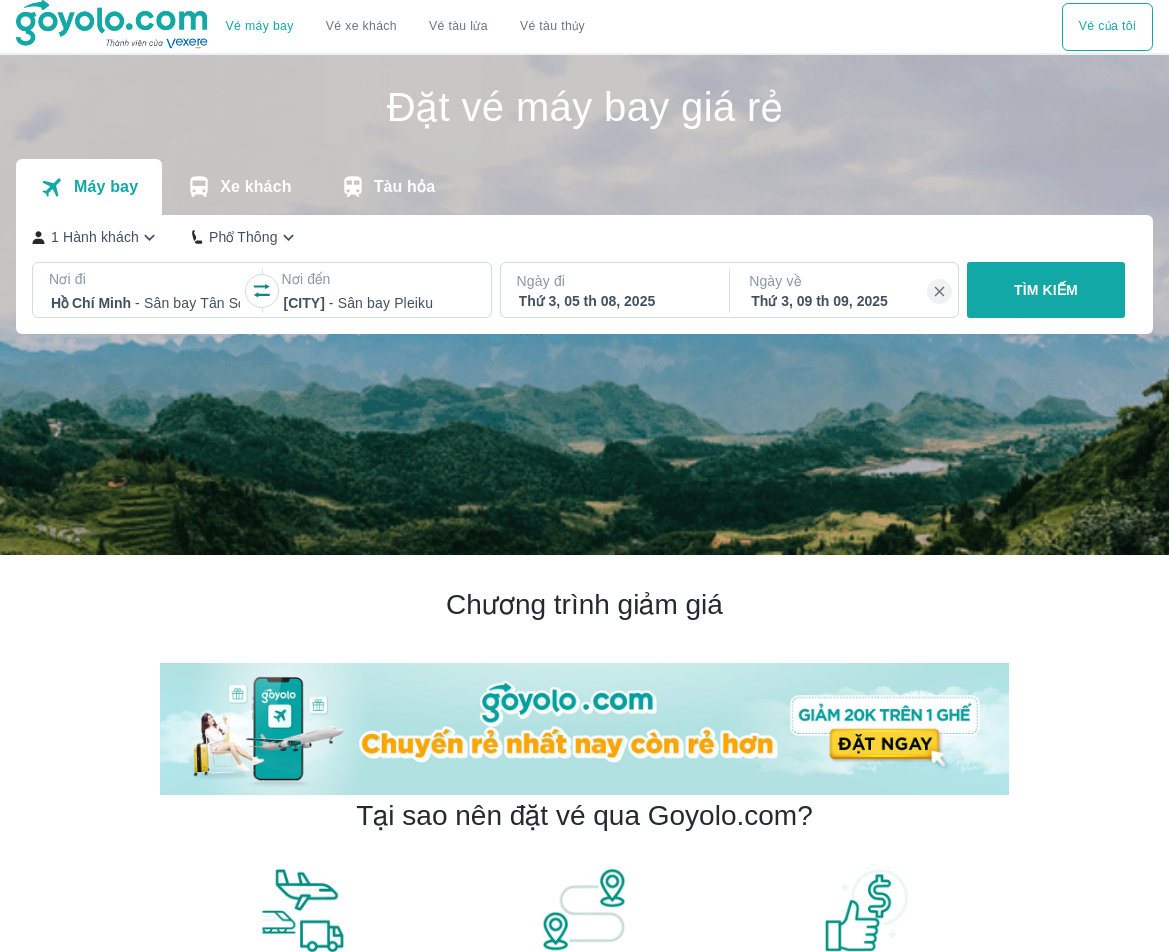 scroll, scrollTop: 0, scrollLeft: 0, axis: both 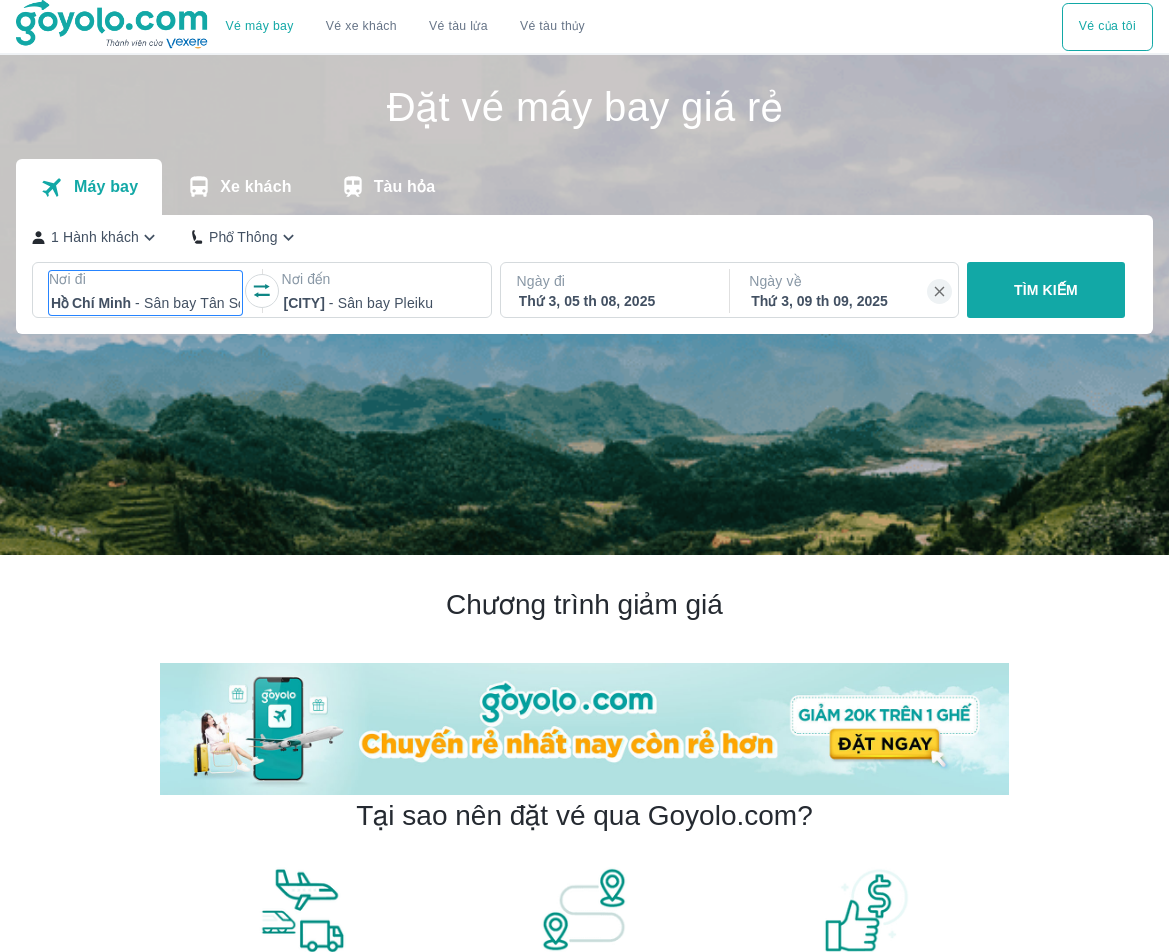 click at bounding box center (145, 303) 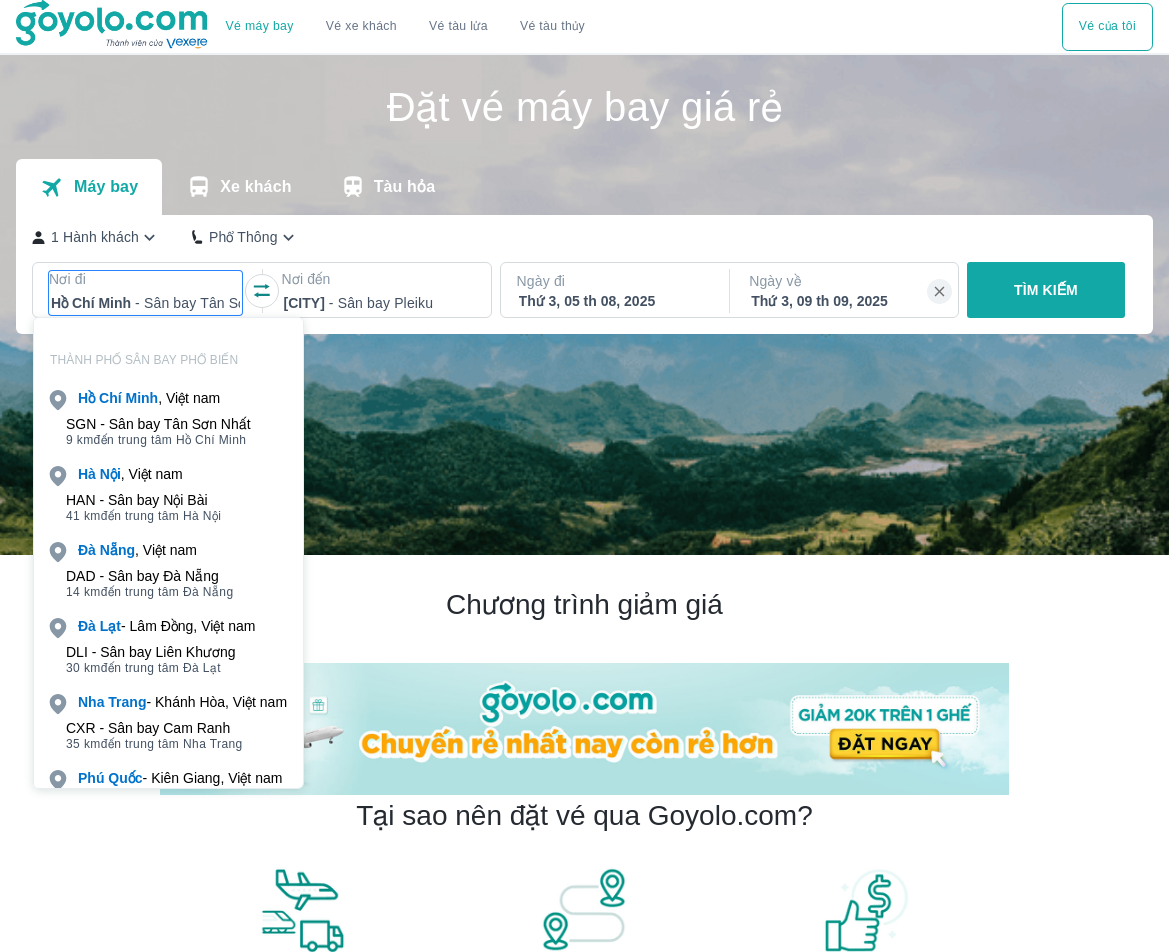 scroll, scrollTop: 115, scrollLeft: 0, axis: vertical 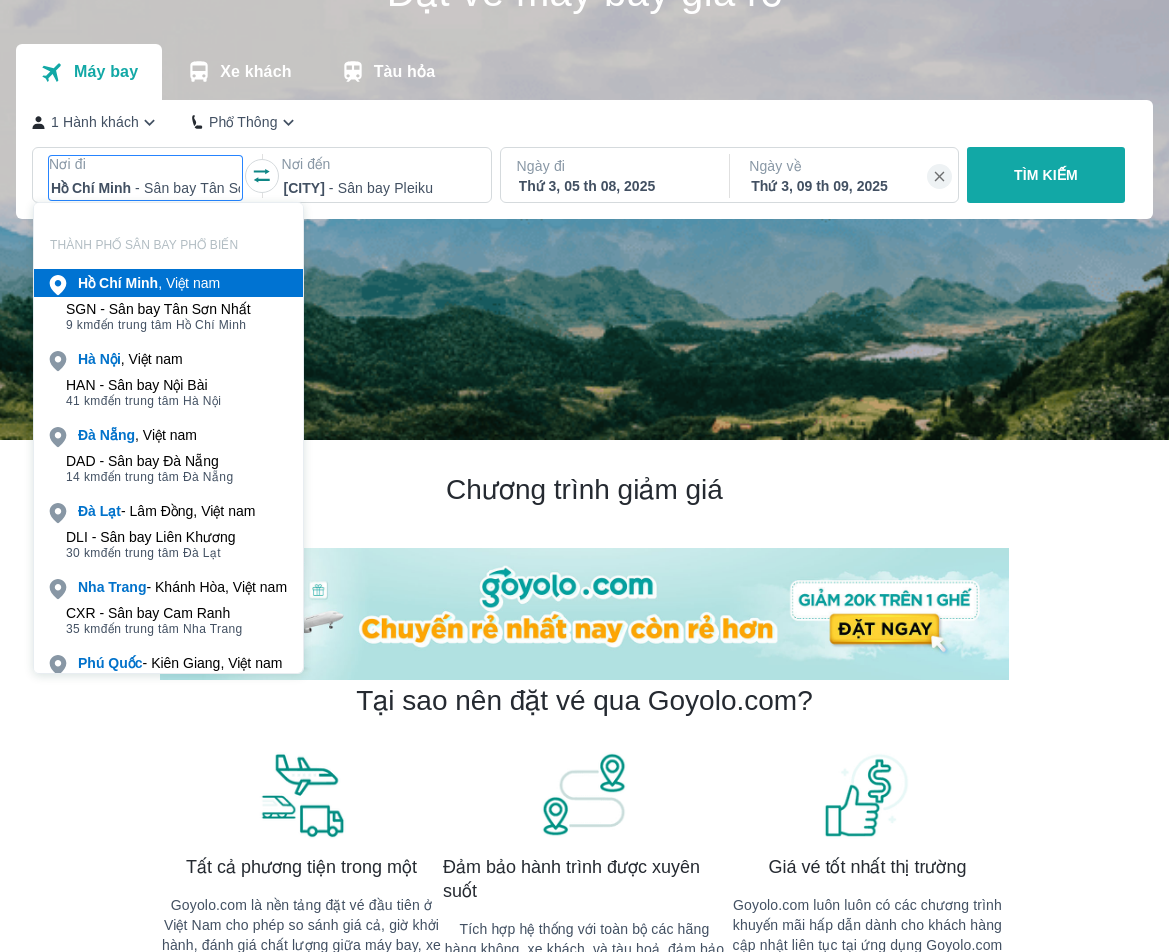 click on "[CITY] , Việt nam" at bounding box center (149, 283) 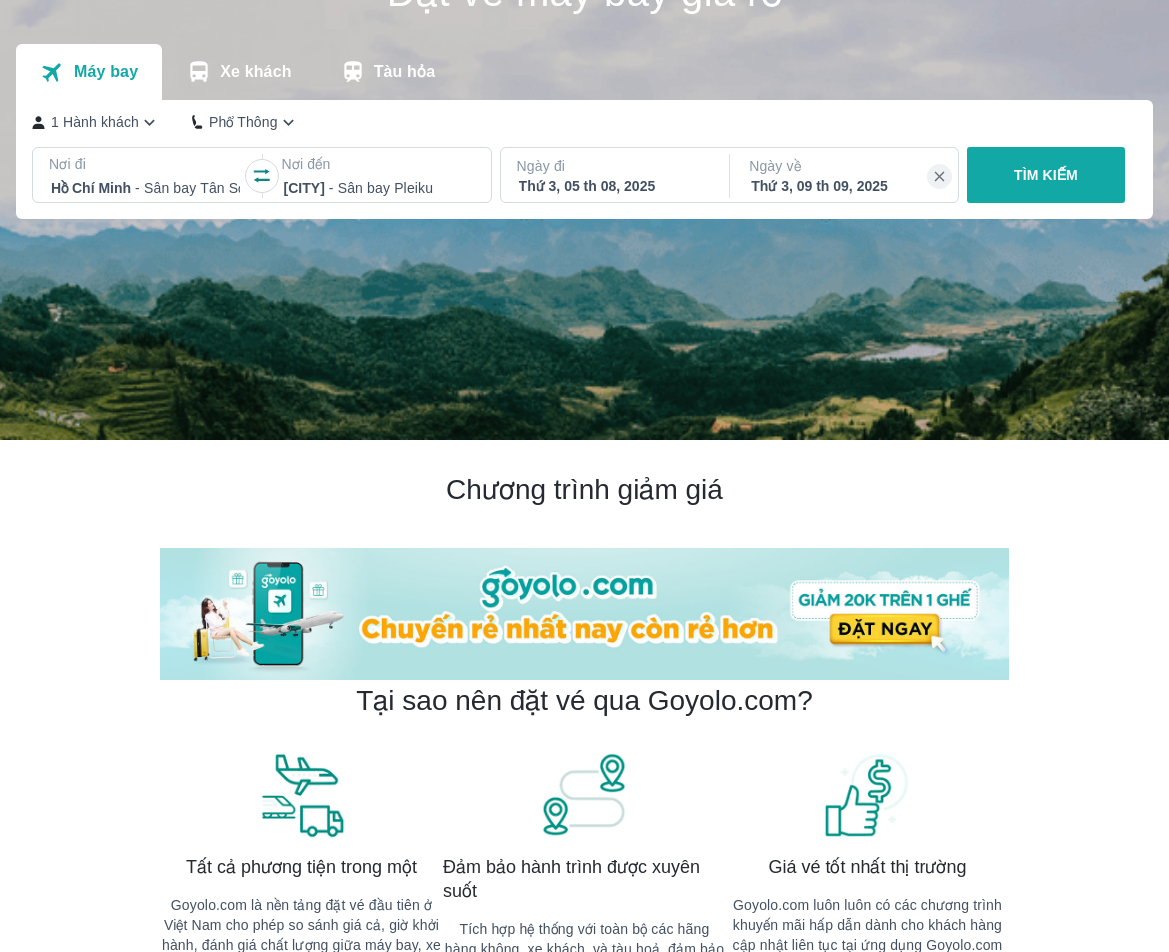 click at bounding box center [378, 188] 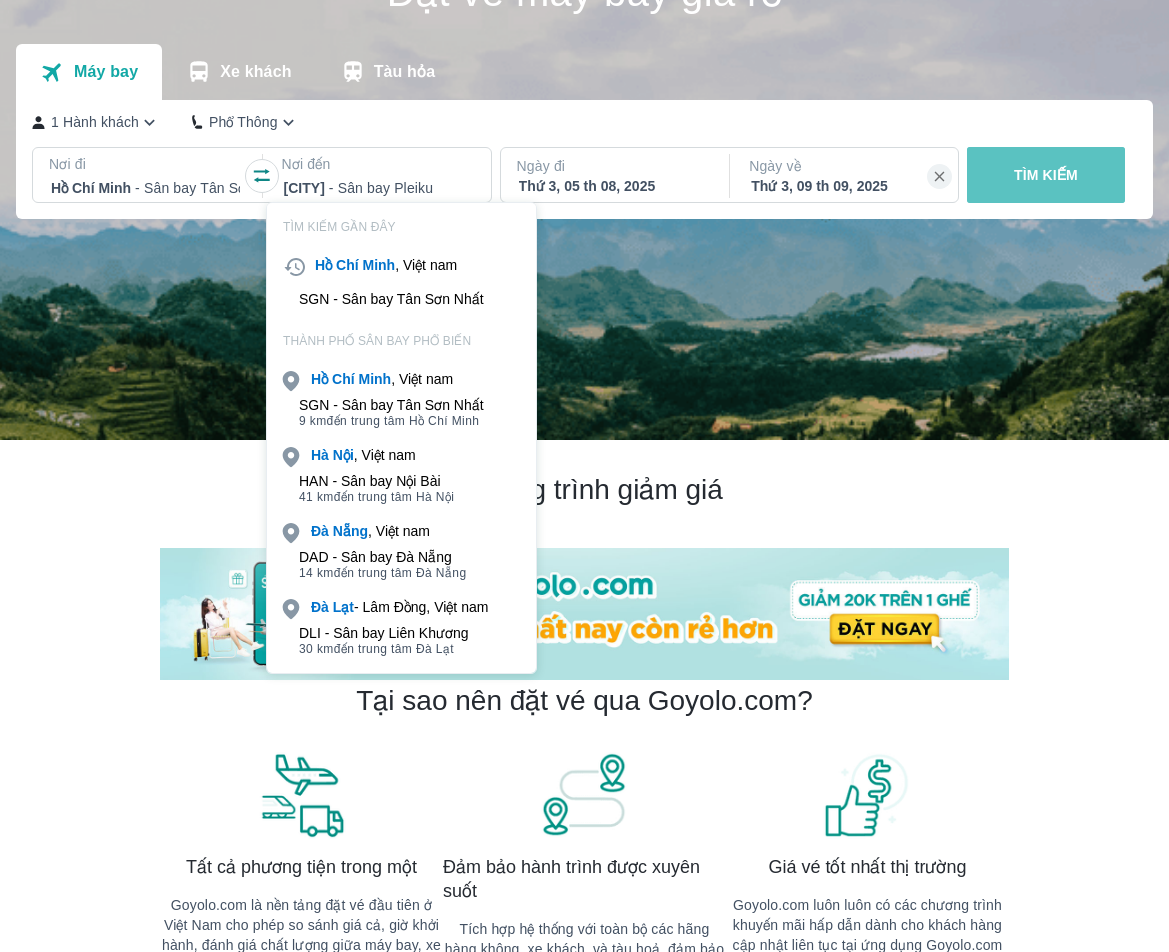 click on "TÌM KIẾM" at bounding box center [1046, 175] 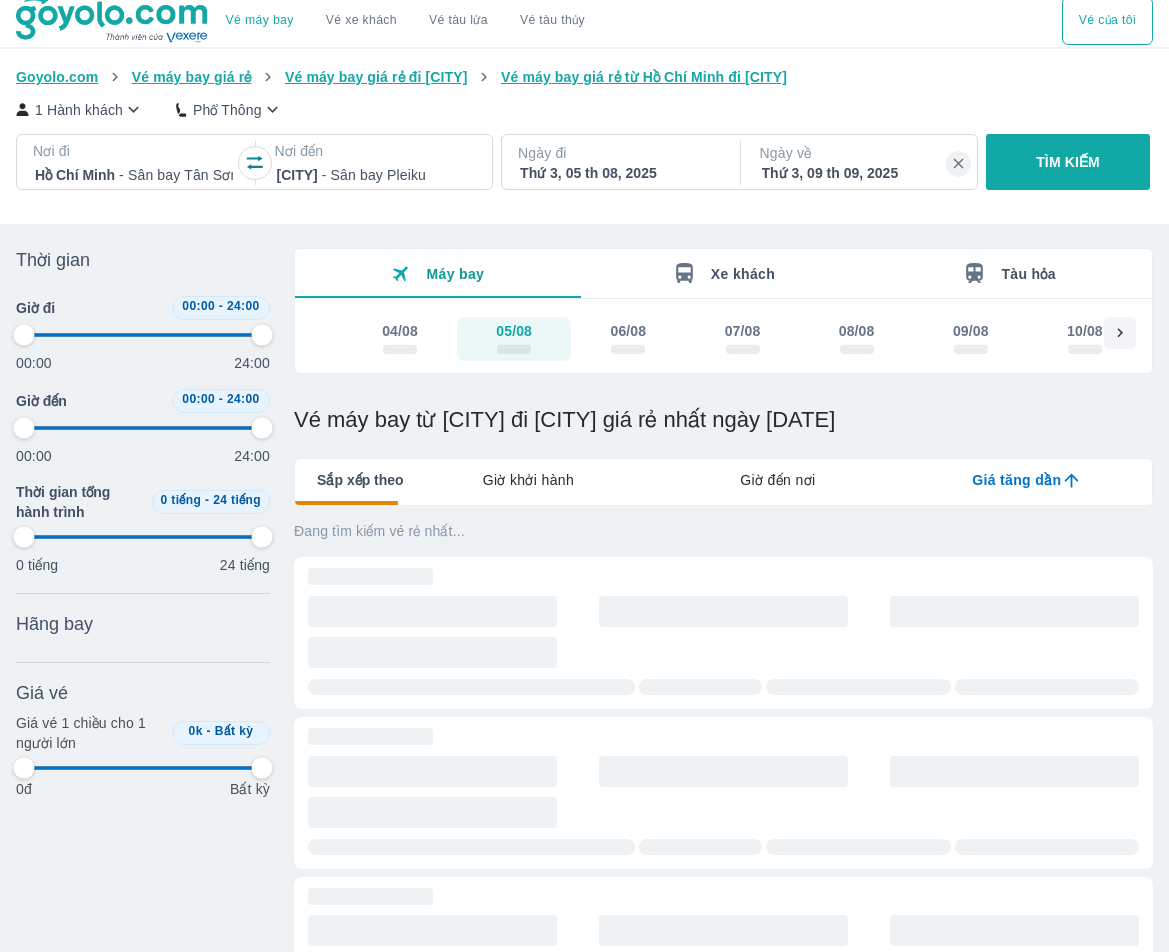 scroll, scrollTop: 0, scrollLeft: 0, axis: both 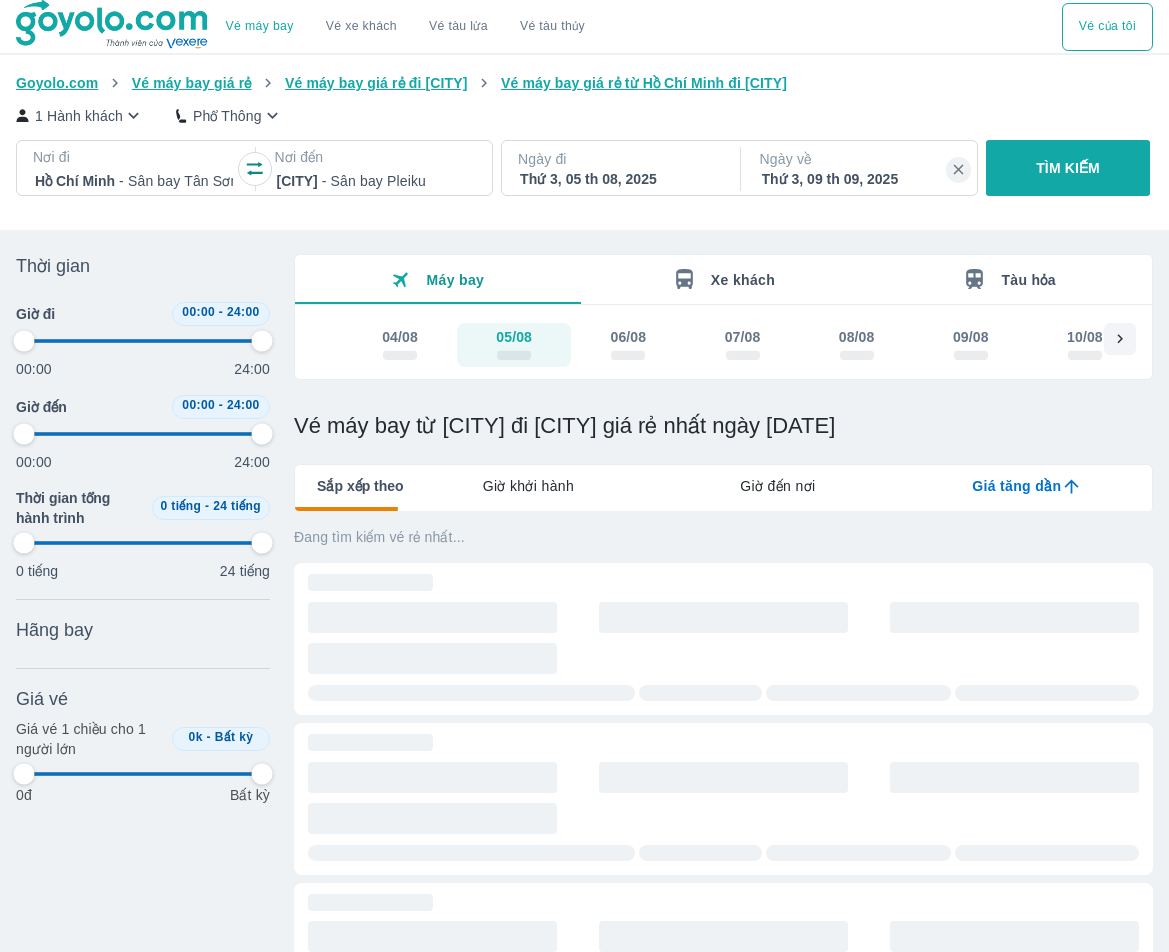 drag, startPoint x: 1020, startPoint y: 171, endPoint x: 916, endPoint y: 472, distance: 318.46036 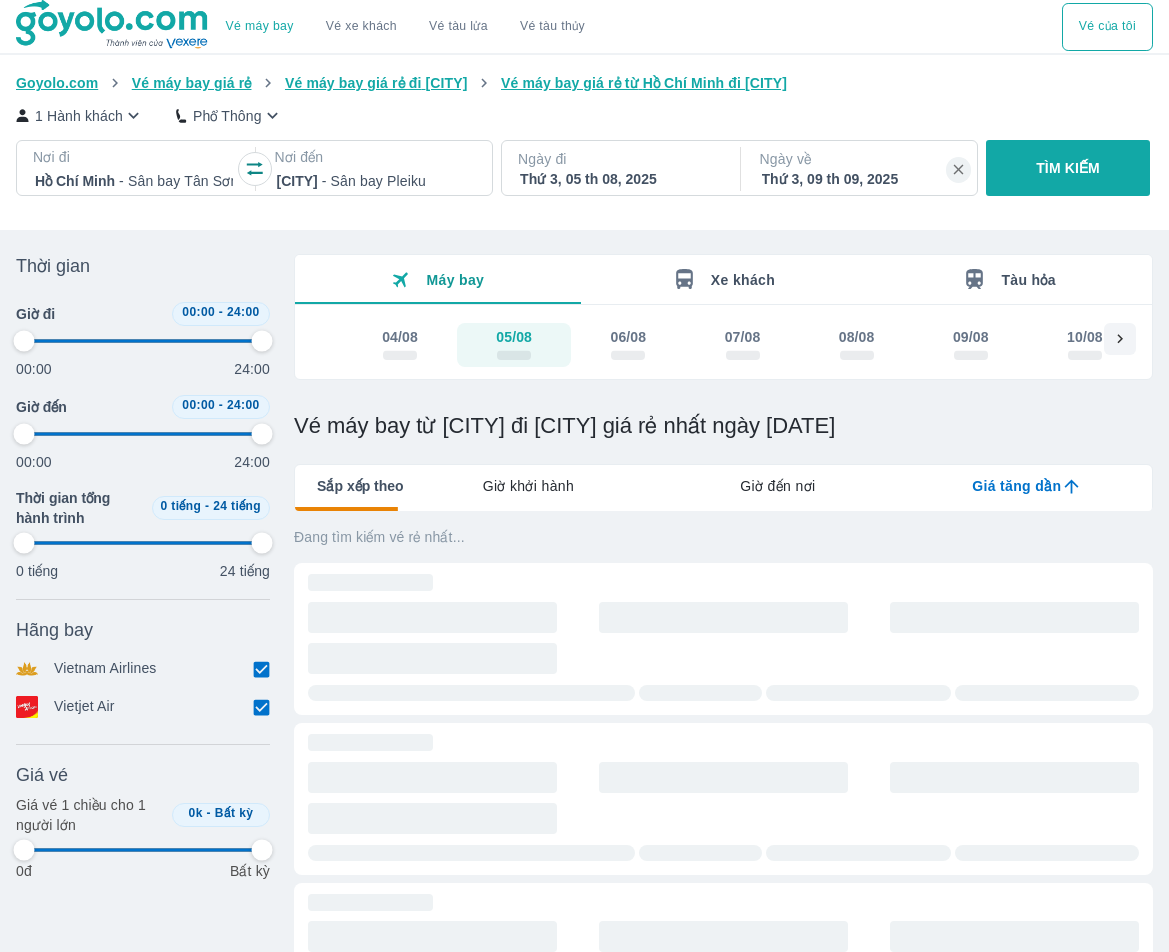 type on "97.9166666666667" 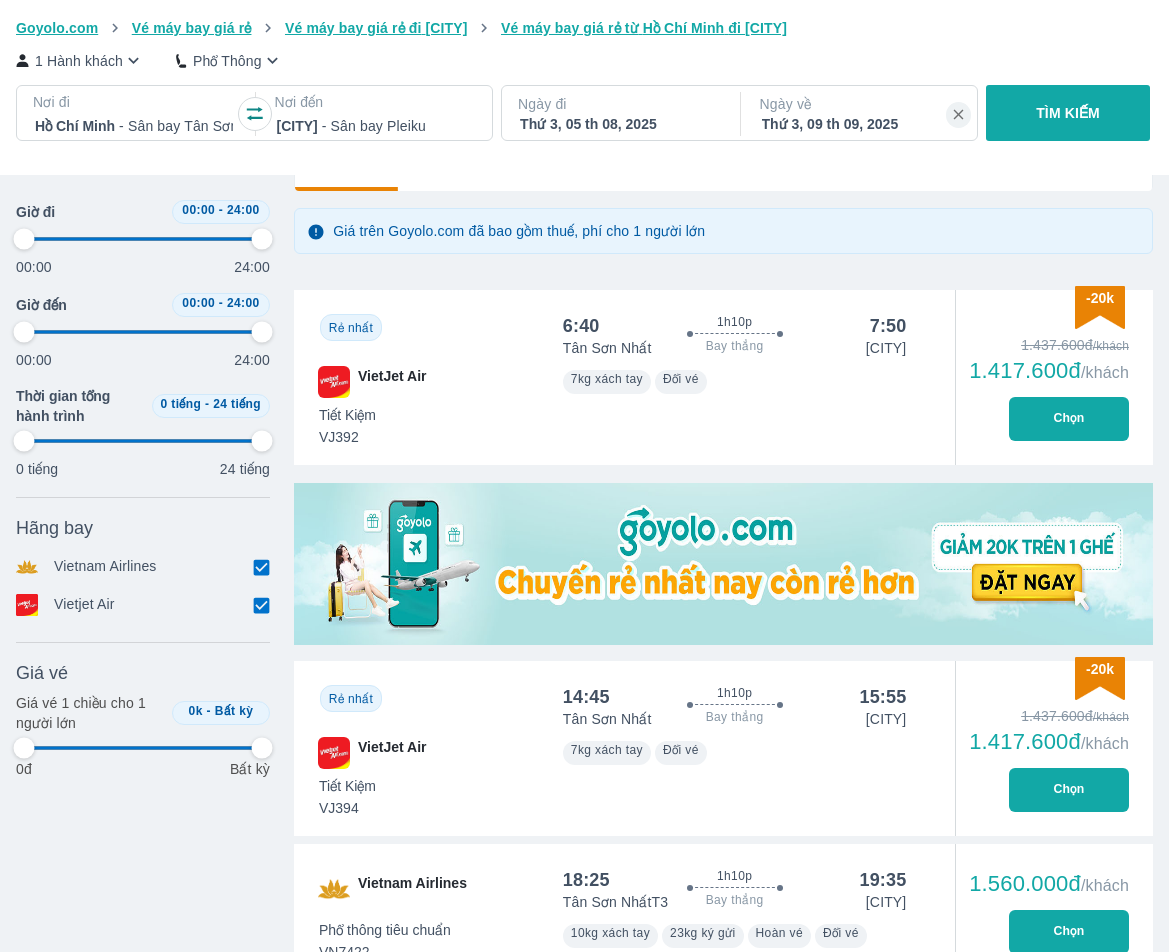 scroll, scrollTop: 600, scrollLeft: 0, axis: vertical 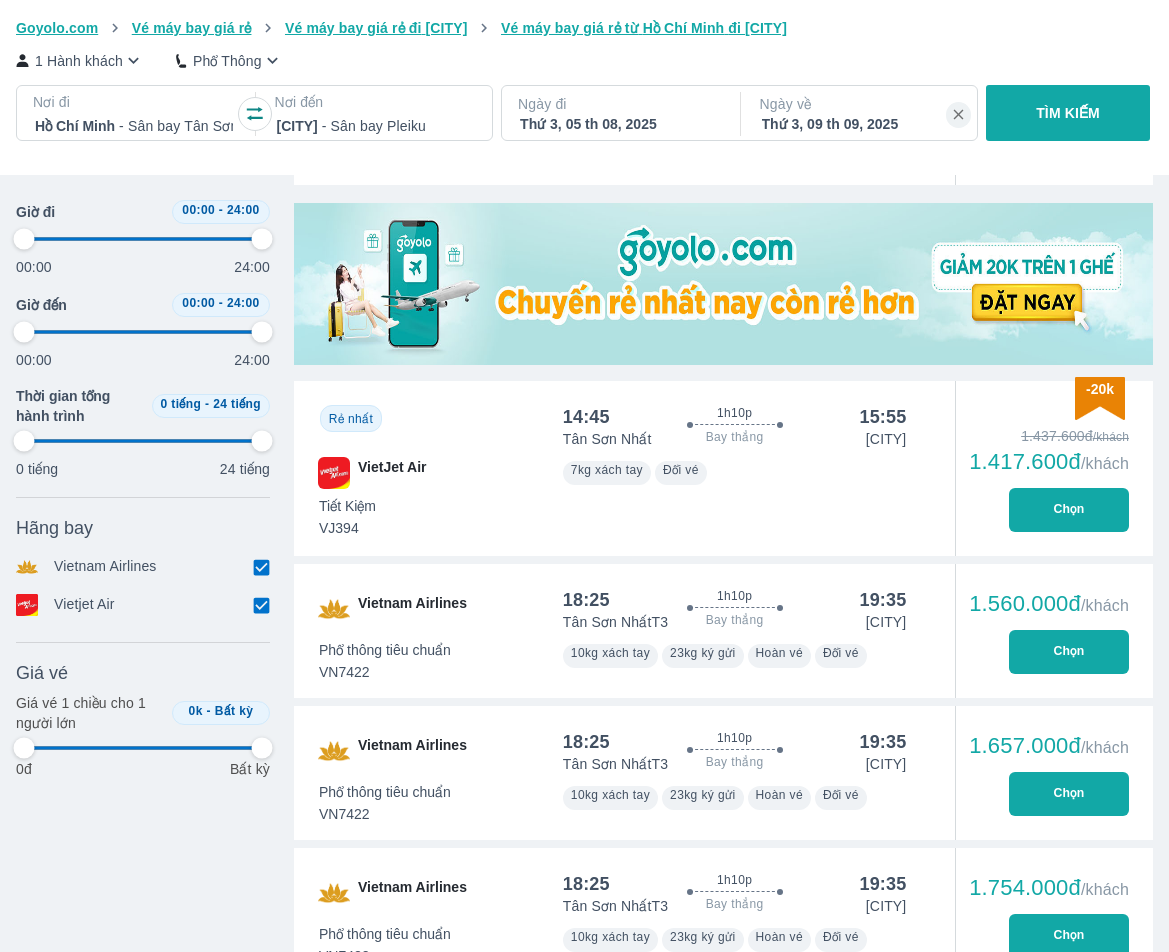 type on "97.9166666666667" 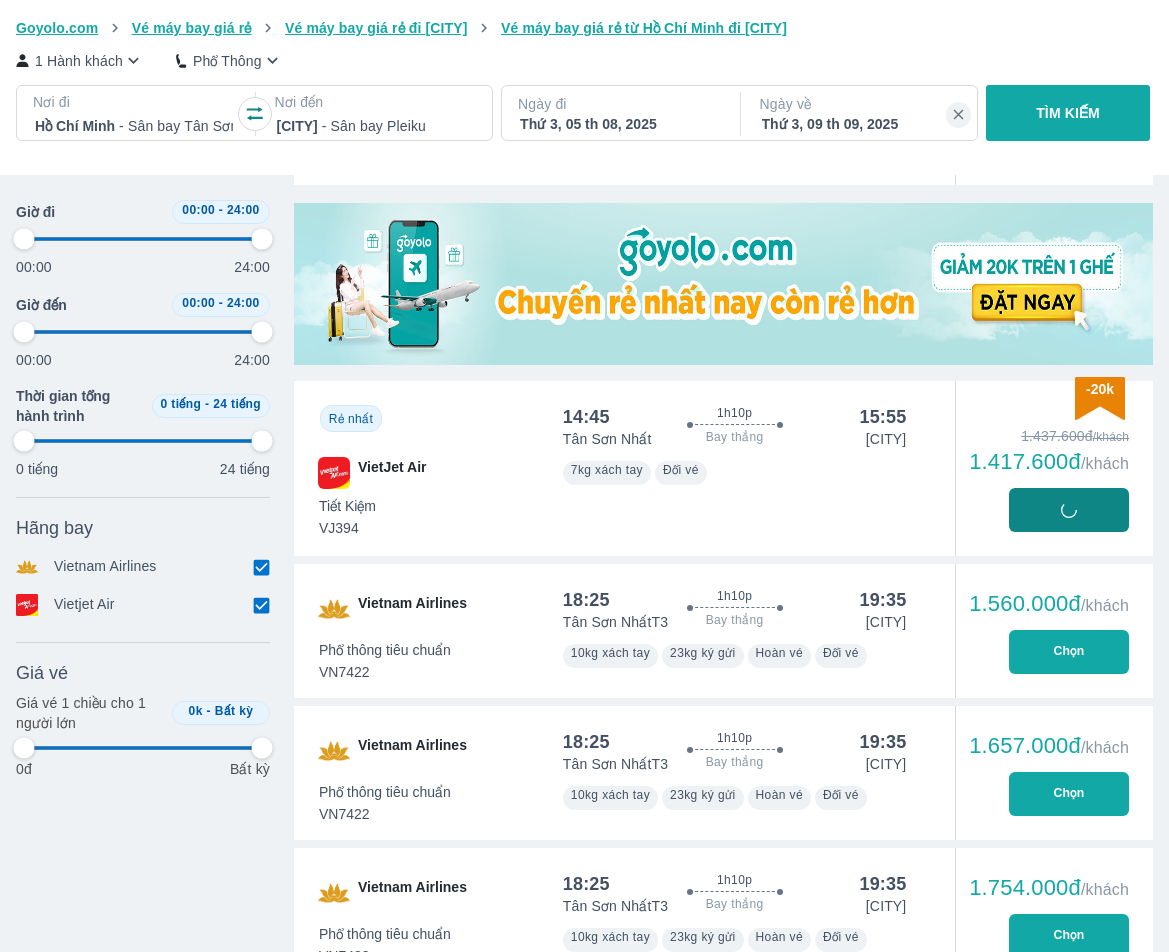 type on "97.9166666666667" 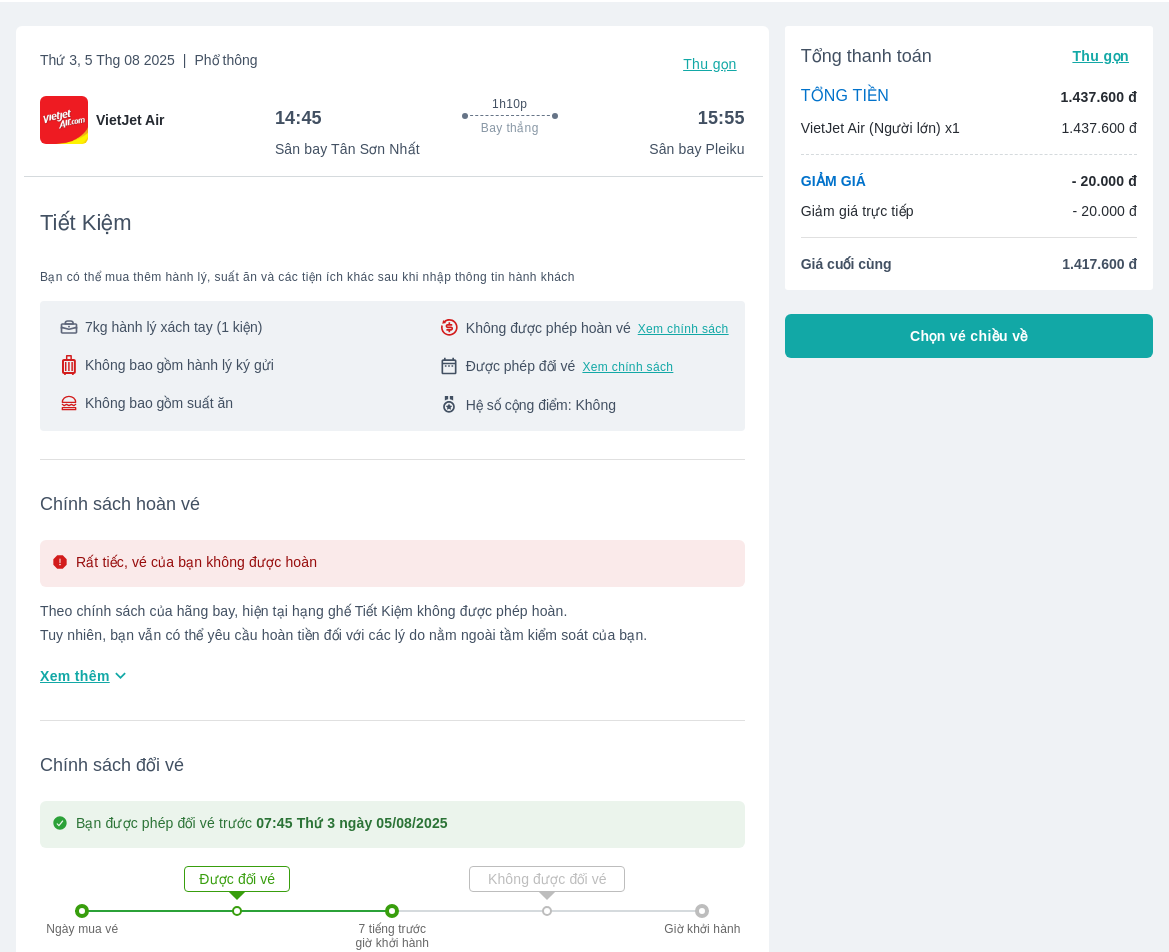 scroll, scrollTop: 100, scrollLeft: 0, axis: vertical 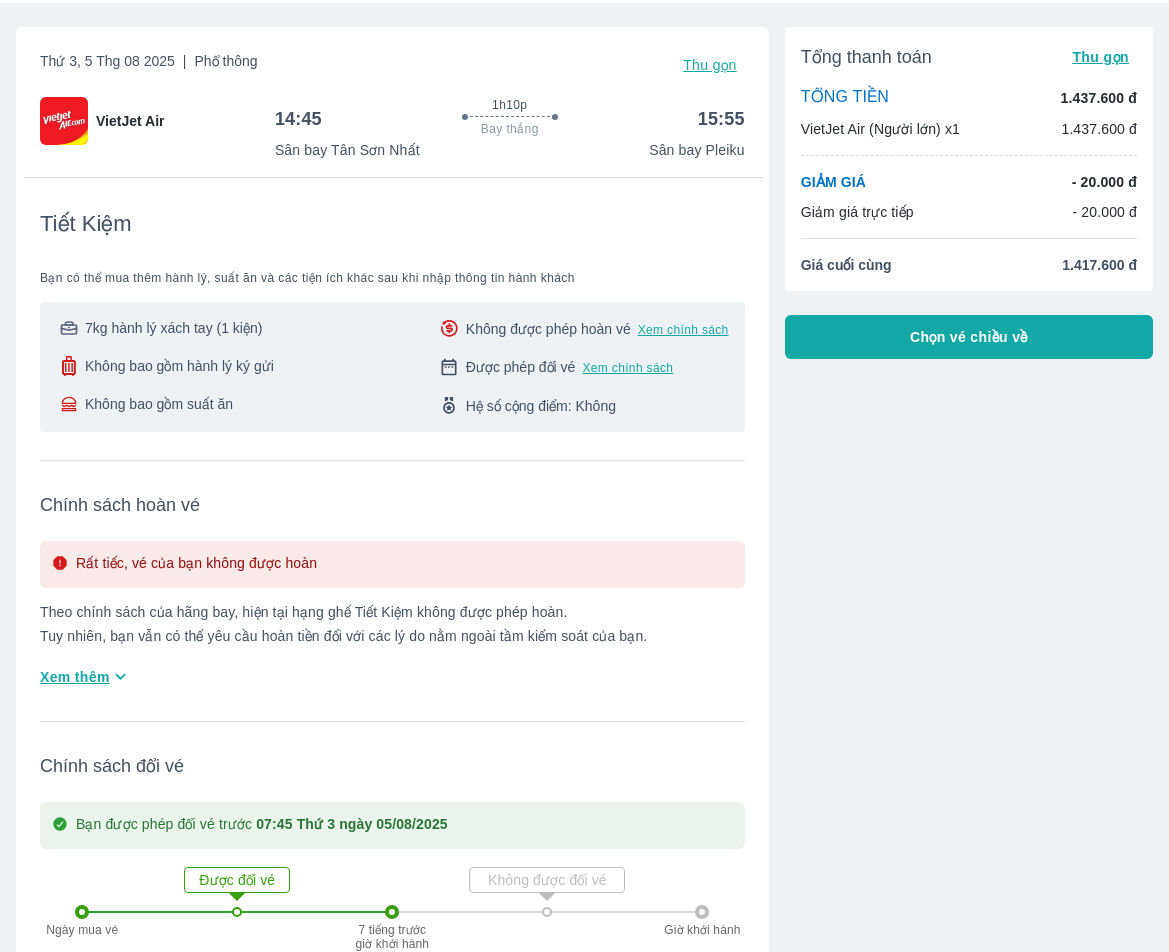 click on "Chọn vé chiều về" at bounding box center [969, 337] 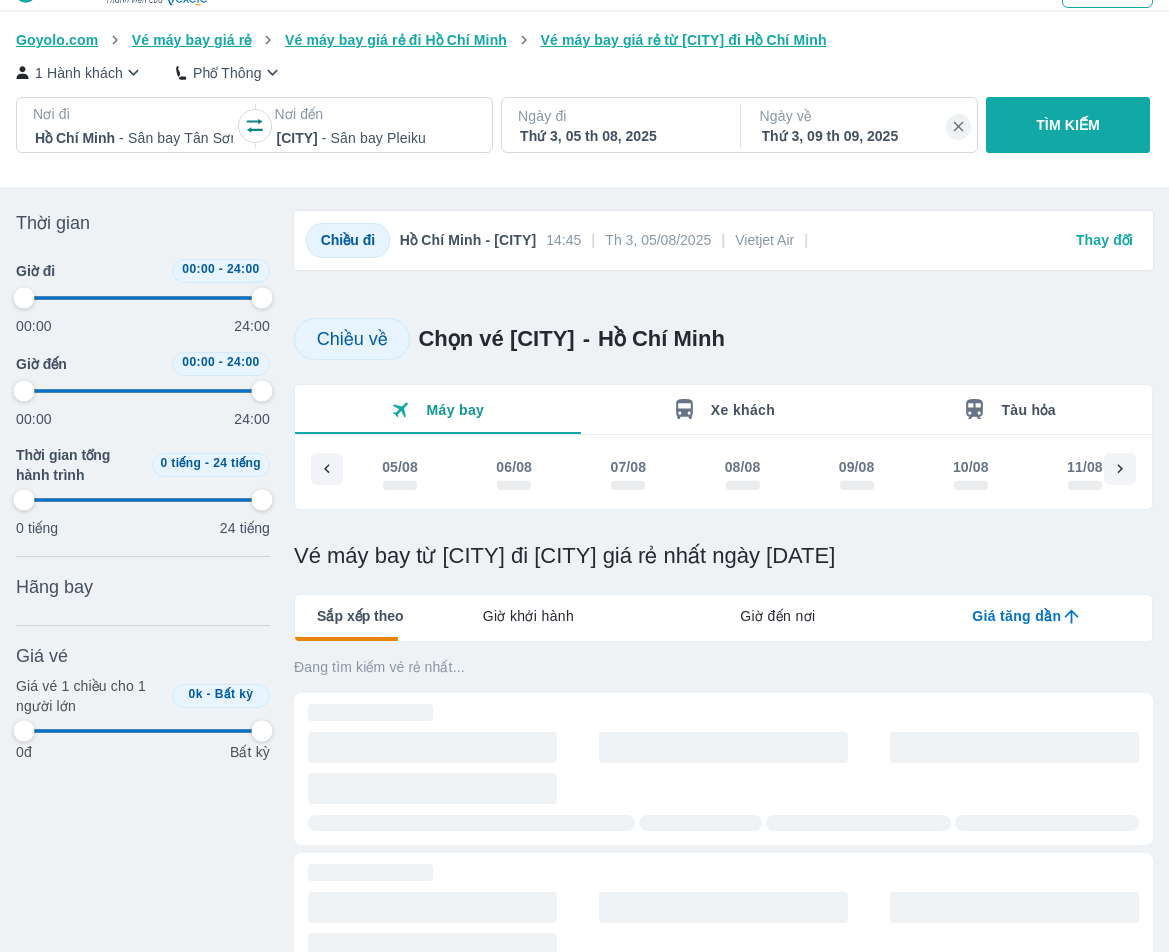scroll, scrollTop: 0, scrollLeft: 0, axis: both 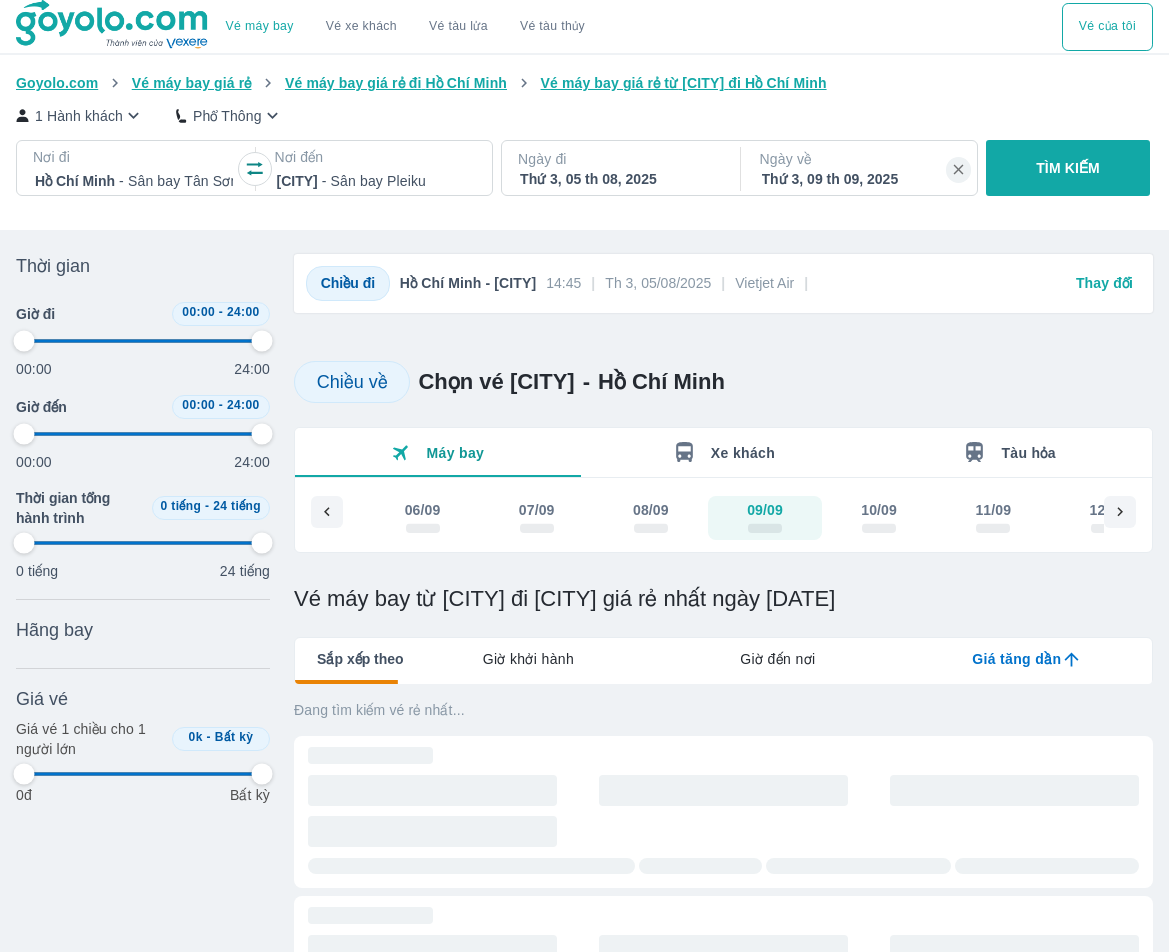 type on "97.9166666666667" 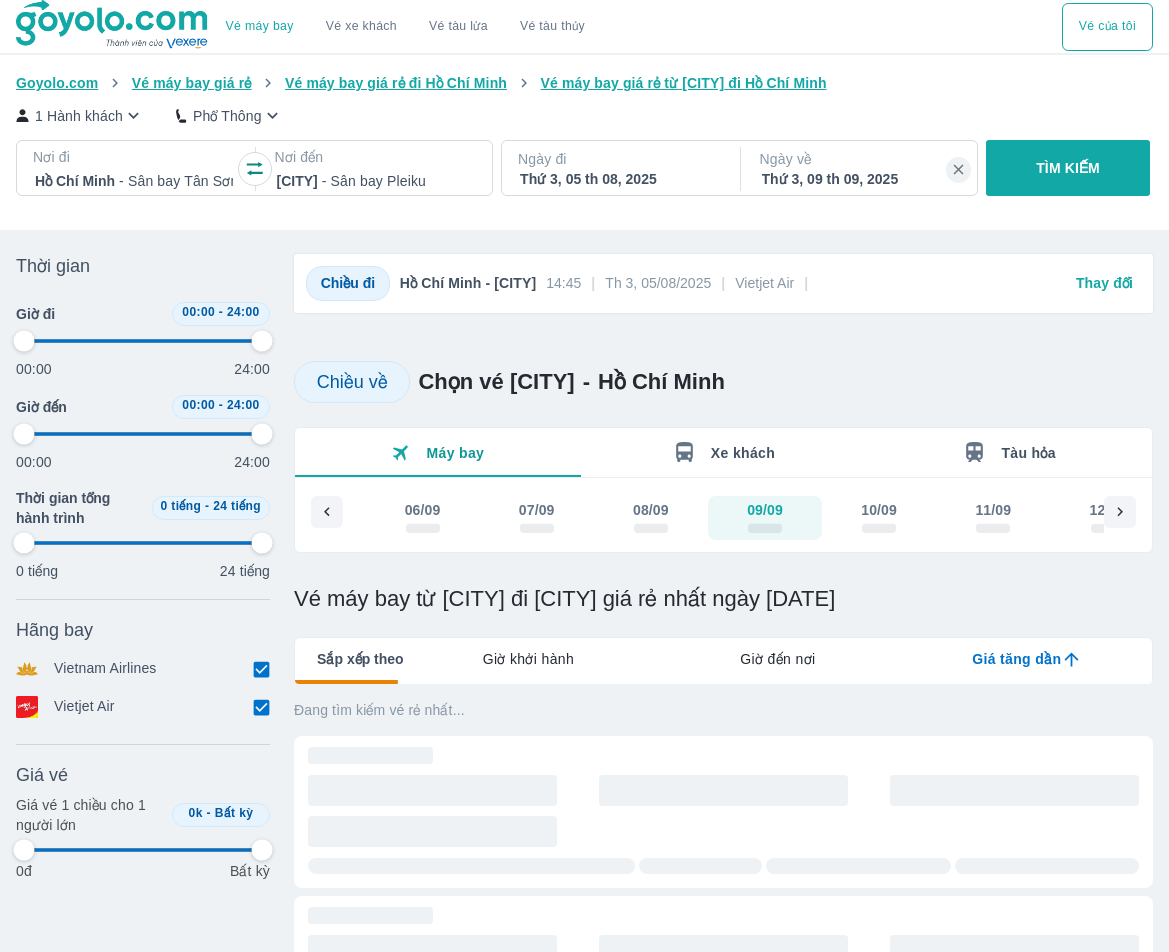 type on "97.9166666666667" 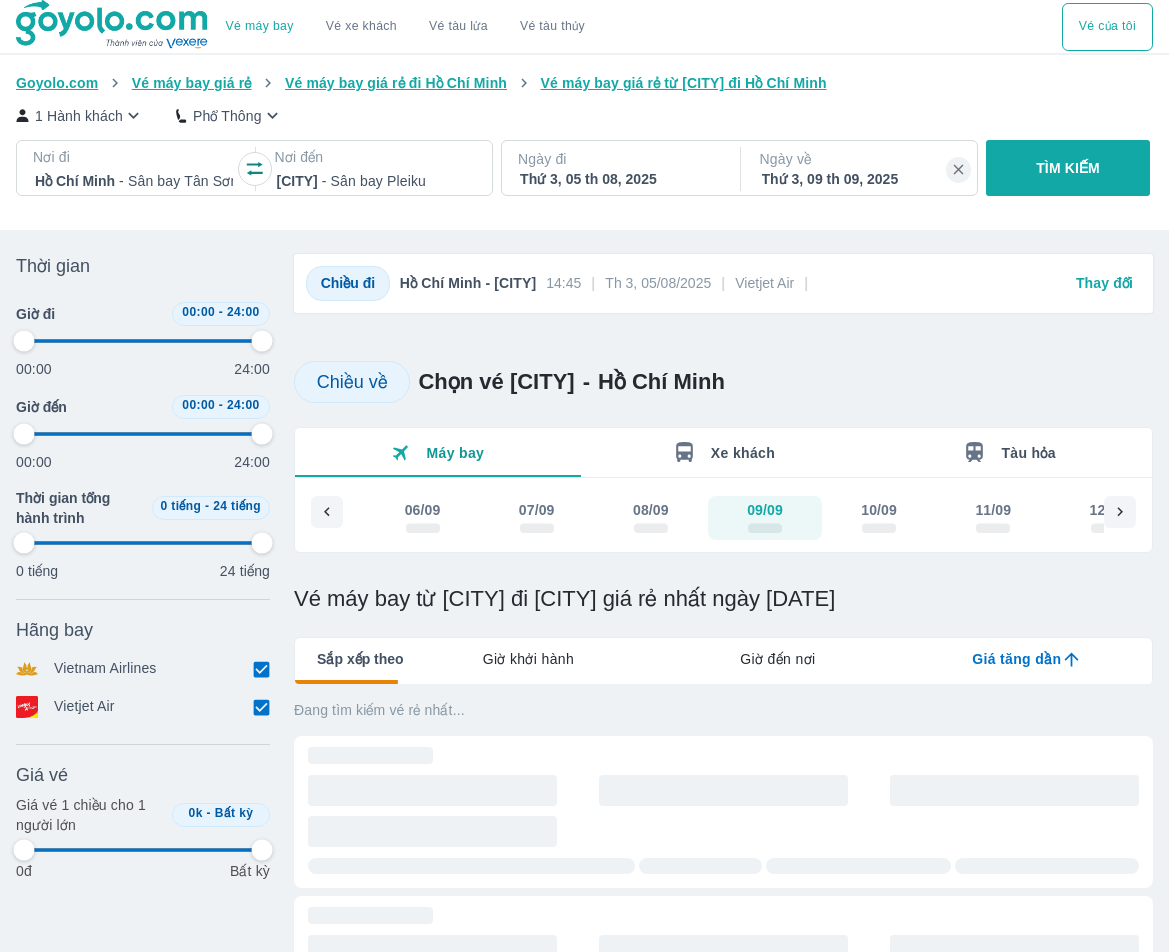 type on "97.9166666666667" 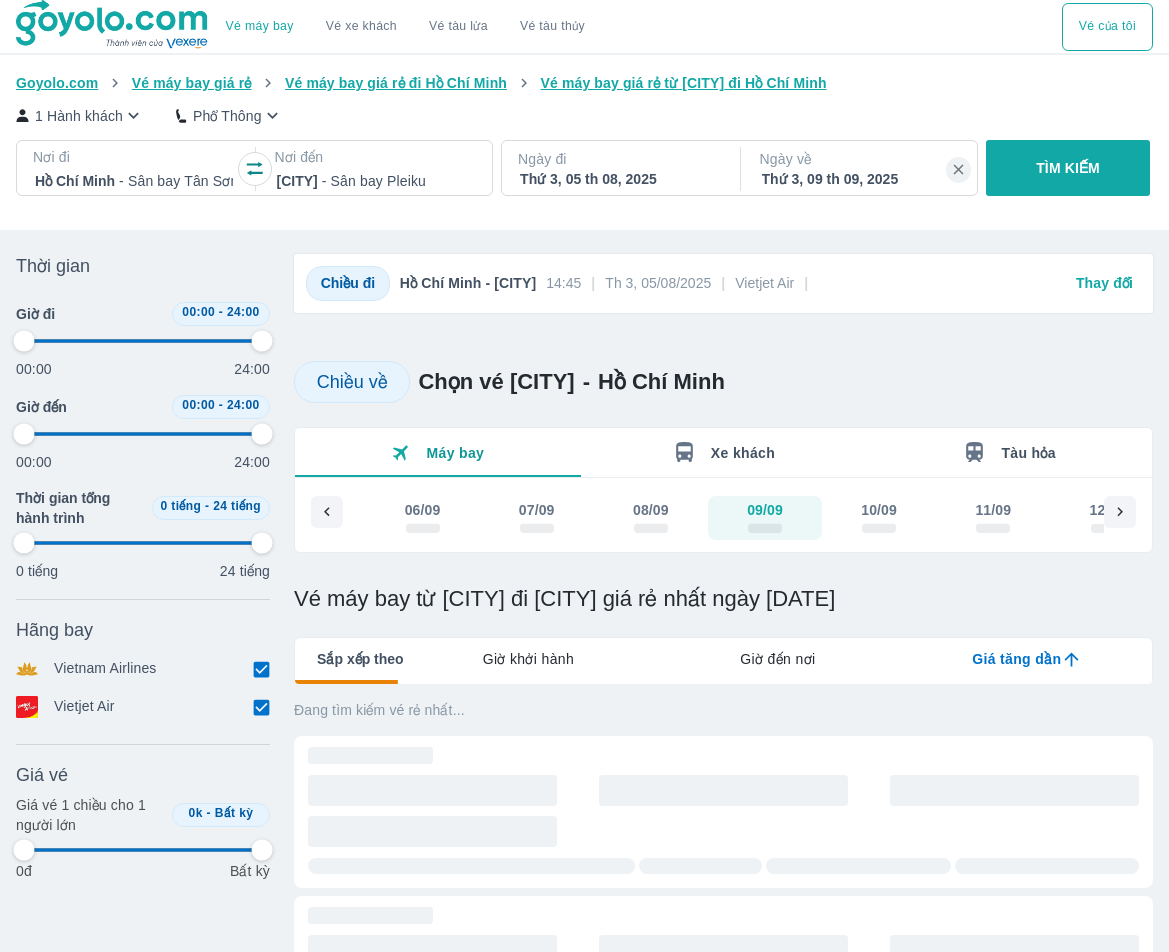 type on "97.9166666666667" 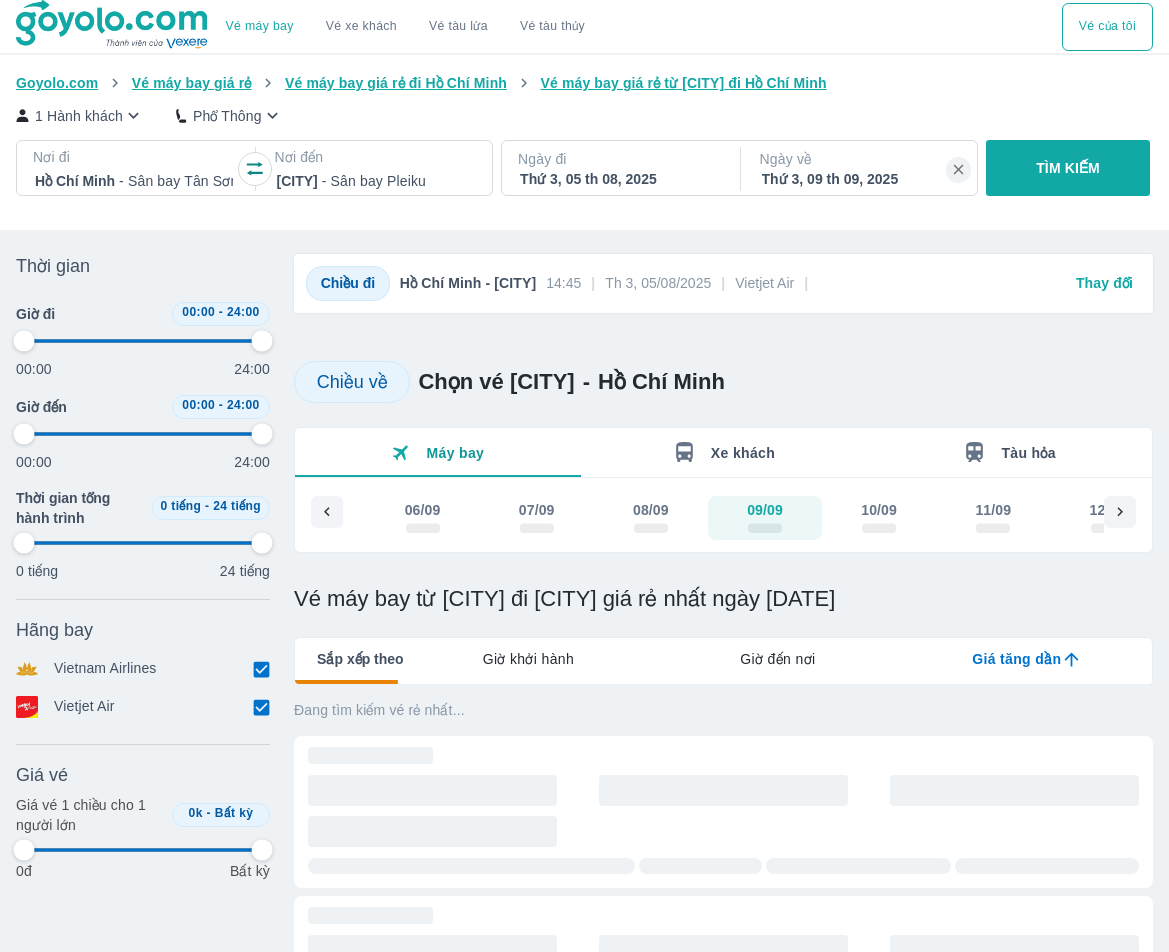 type on "97.9166666666667" 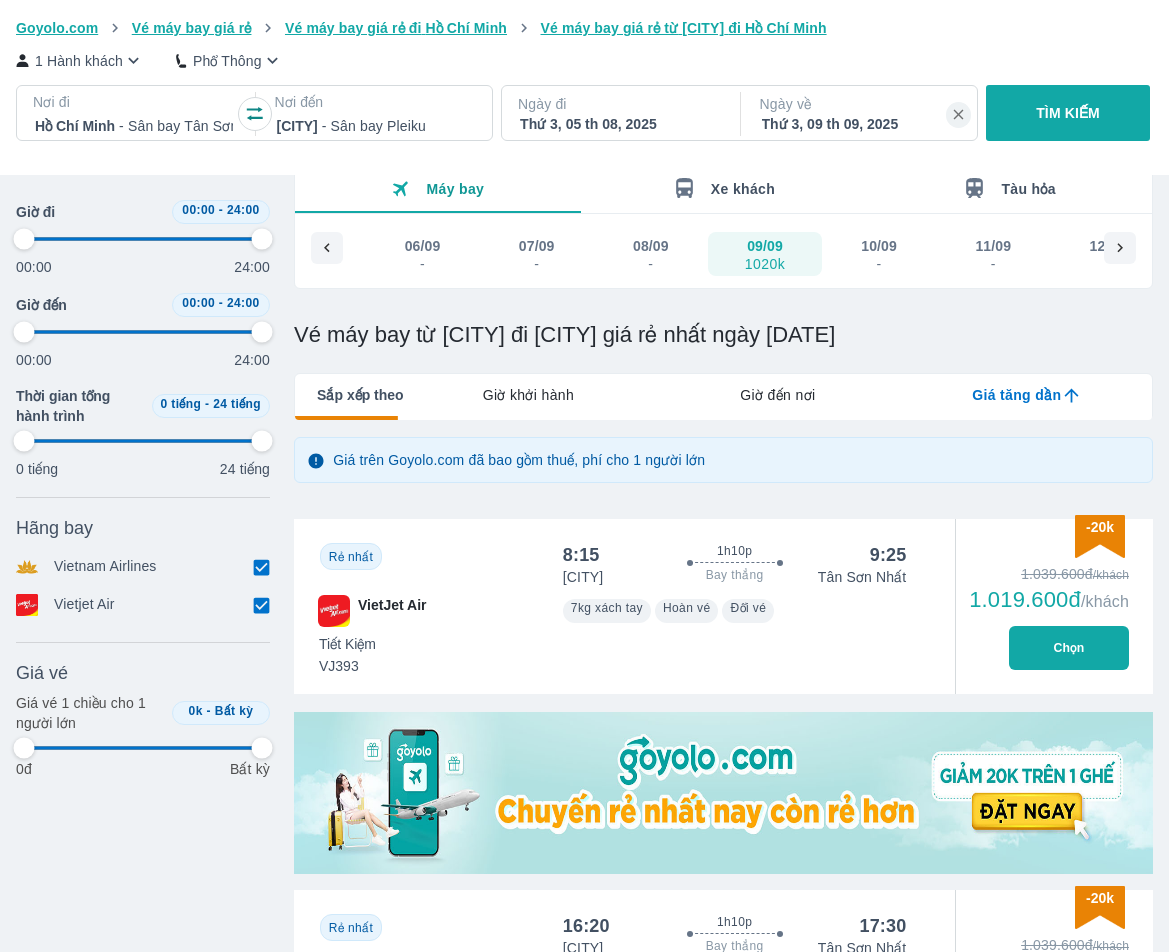 scroll, scrollTop: 300, scrollLeft: 0, axis: vertical 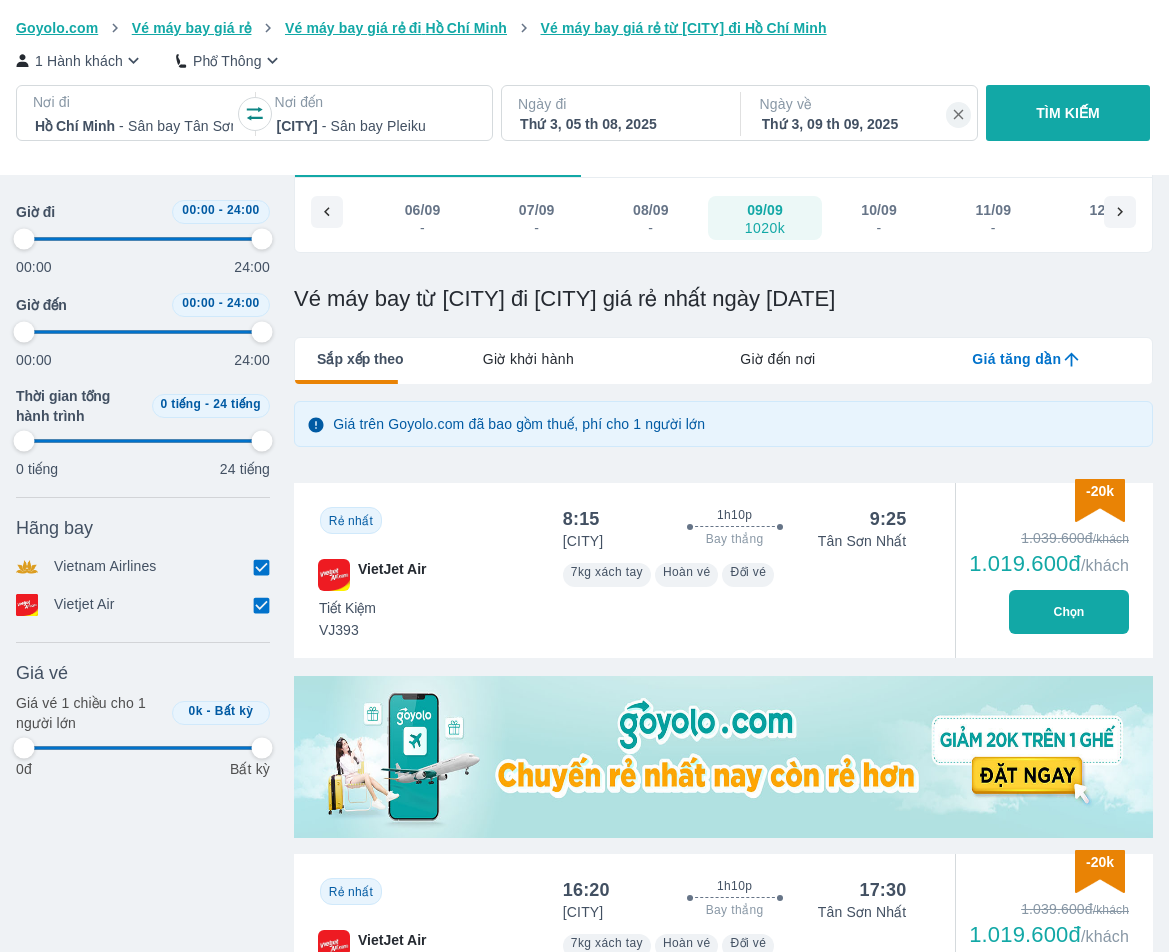 type on "97.9166666666667" 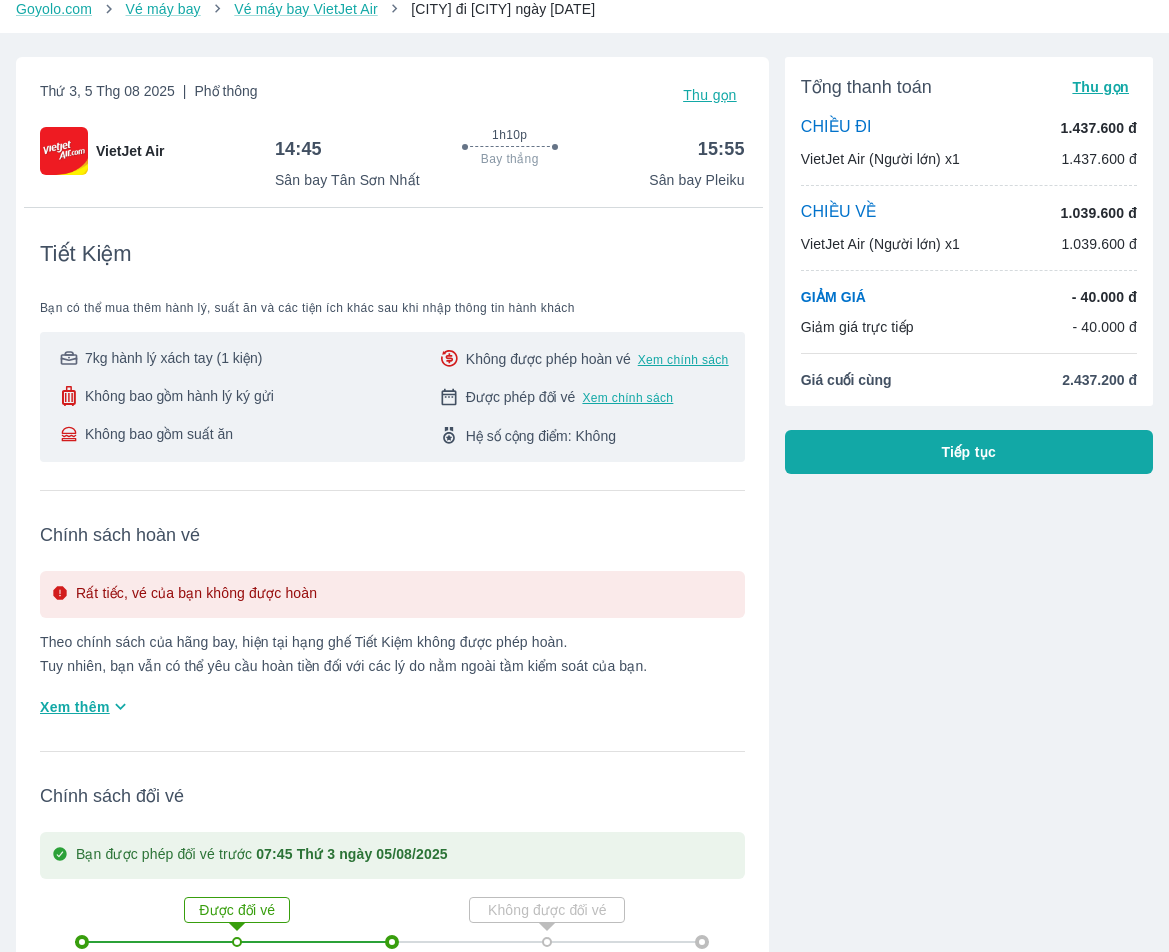 scroll, scrollTop: 0, scrollLeft: 0, axis: both 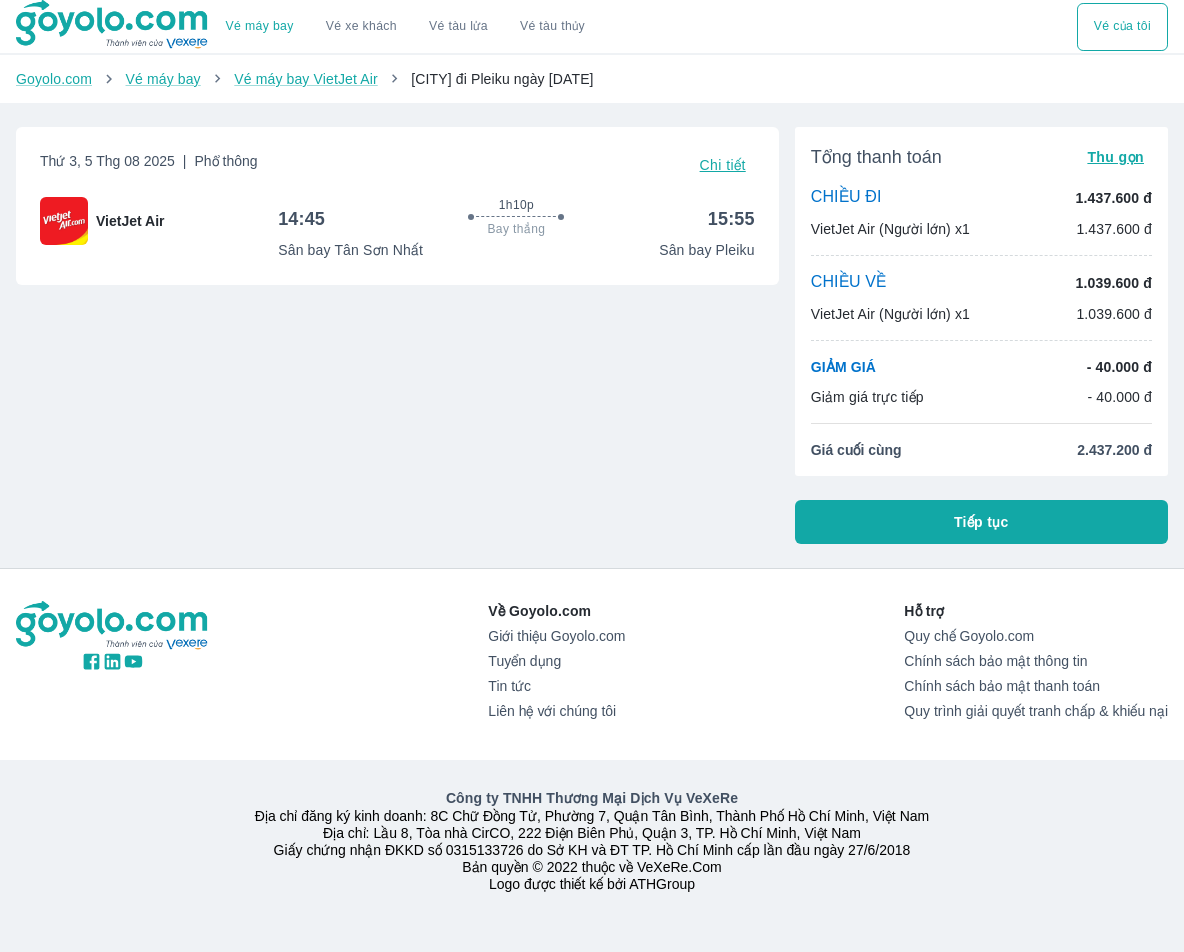 click on "Thứ 3, 5 Thg 08 2025 | Phổ thông Chi tiết VietJet Air 14:45 1h10p Bay thẳng 15:55 Sân bay Tân Sơn Nhất Sân bay Pleiku Tiết Kiệm Bạn có thể mua thêm hành lý, suất ăn và các tiện ích khác sau khi nhập thông tin hành khách 7kg hành lý xách tay (1 kiện) Không bao gồm hành lý ký gửi Không bao gồm suất ăn Không được phép hoàn vé Xem chính sách Được phép đổi vé Xem chính sách Hệ số cộng điểm: Không" at bounding box center (389, 327) 